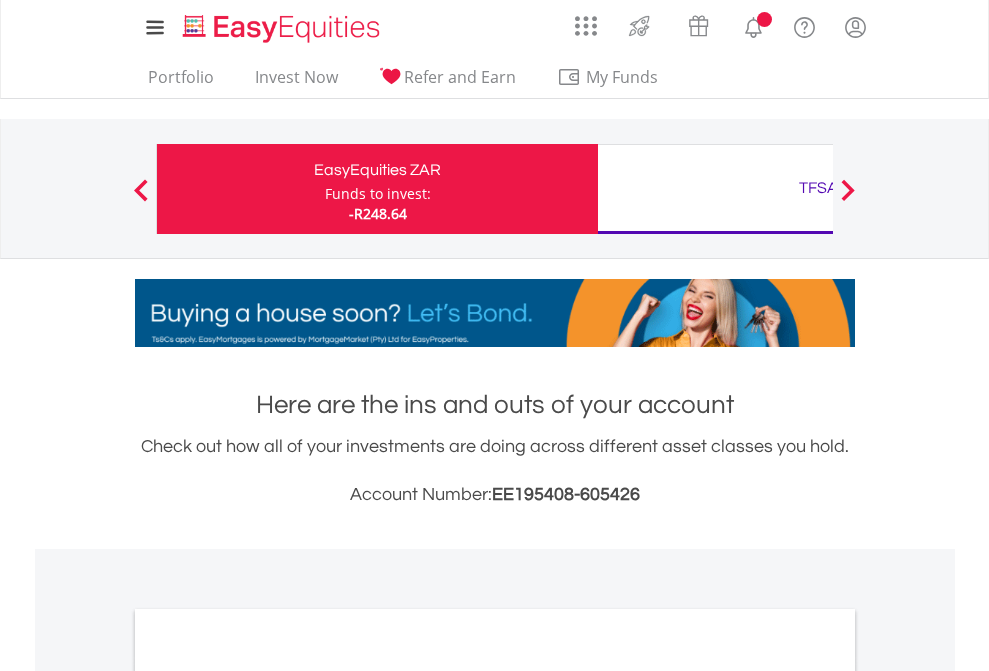 scroll, scrollTop: 0, scrollLeft: 0, axis: both 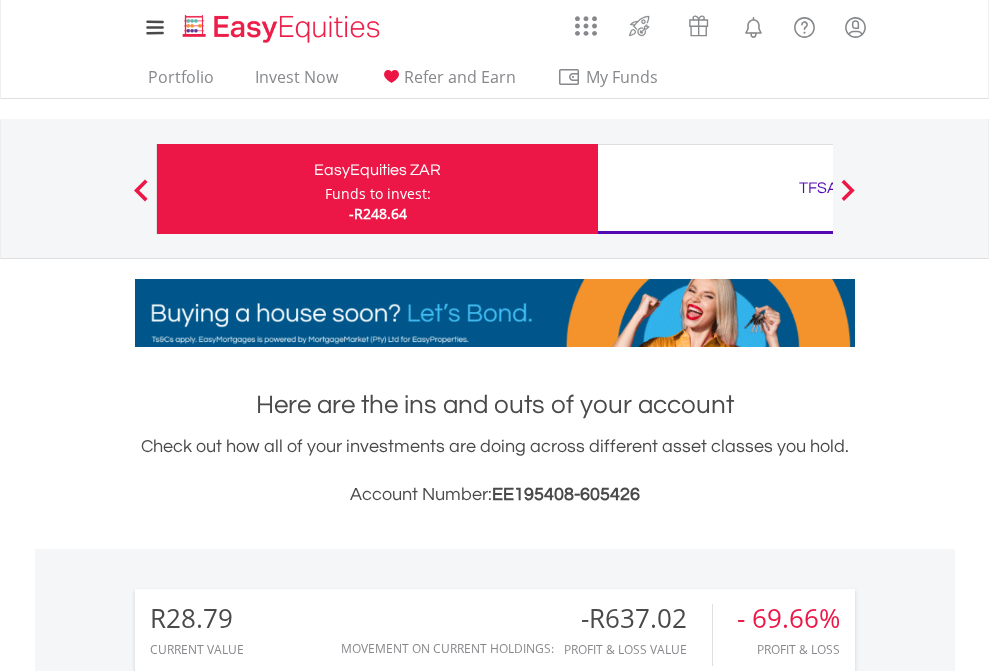 click on "Funds to invest:" at bounding box center (378, 194) 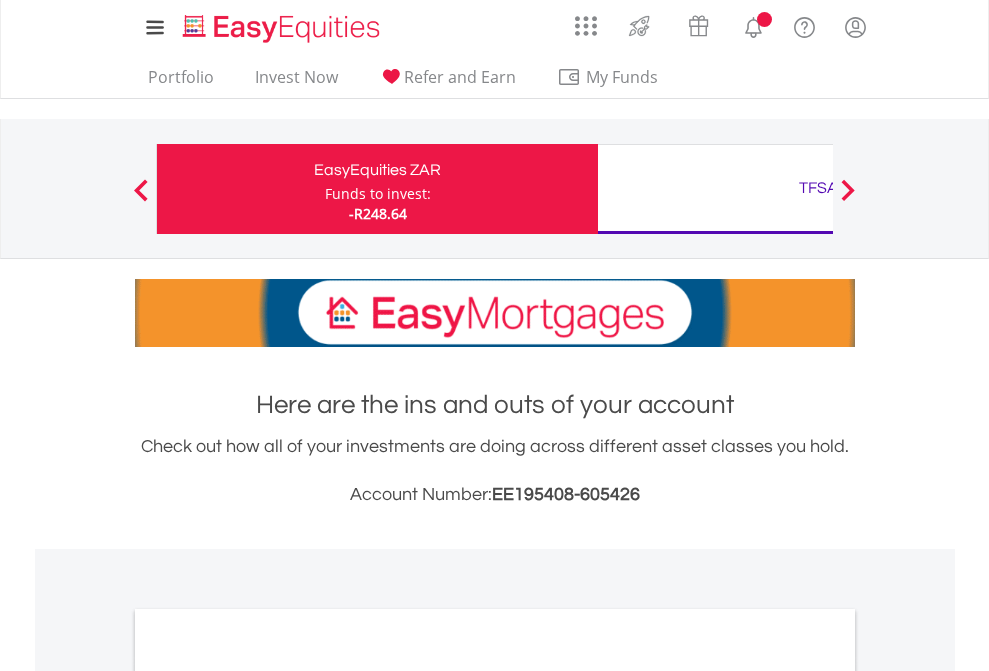 scroll, scrollTop: 0, scrollLeft: 0, axis: both 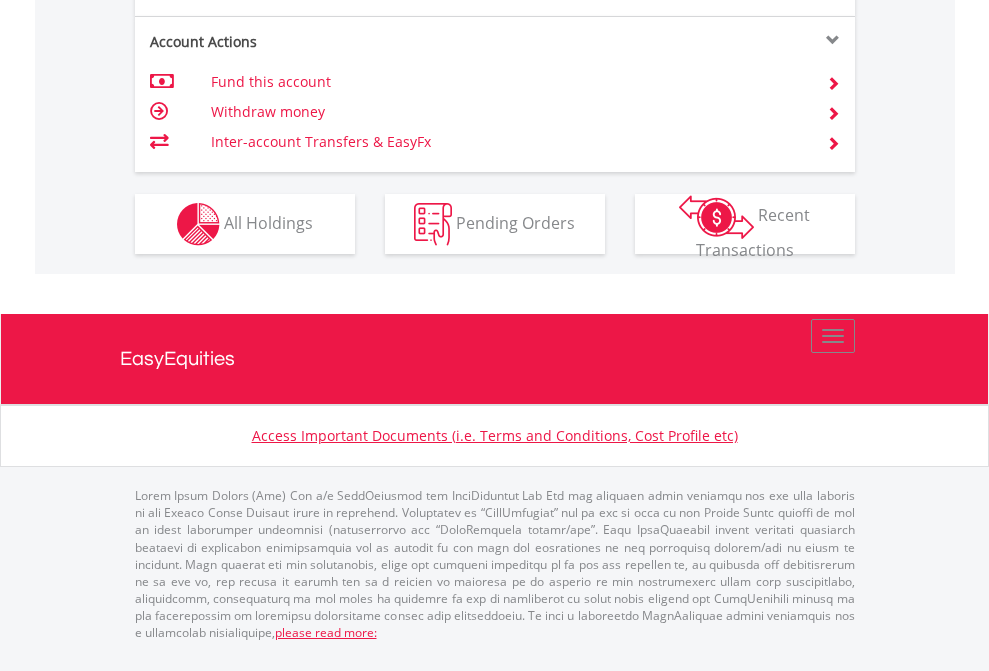 click on "Investment types" at bounding box center (706, -337) 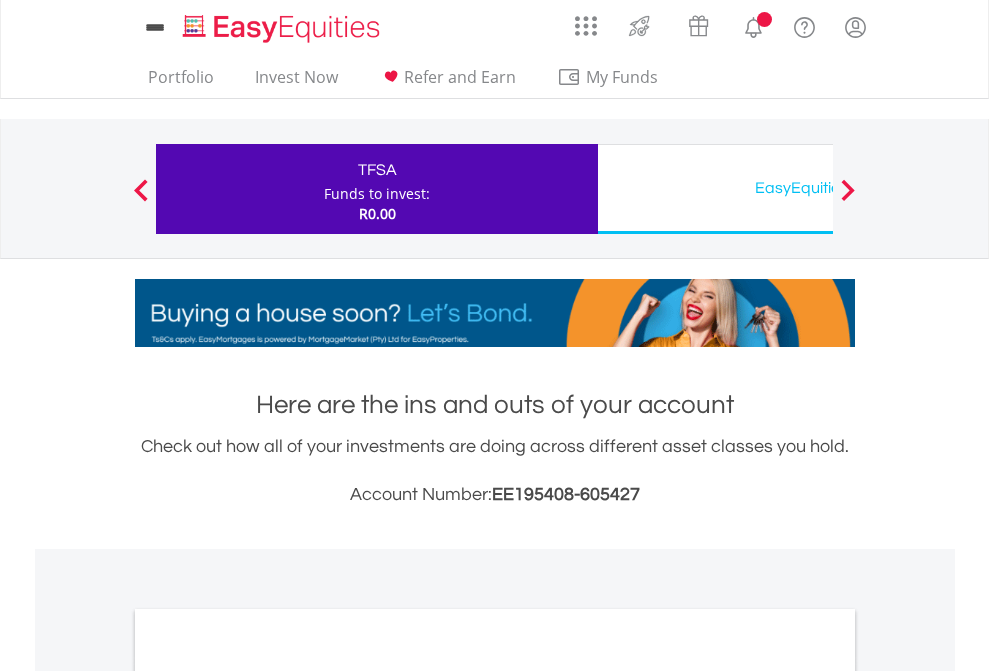 scroll, scrollTop: 0, scrollLeft: 0, axis: both 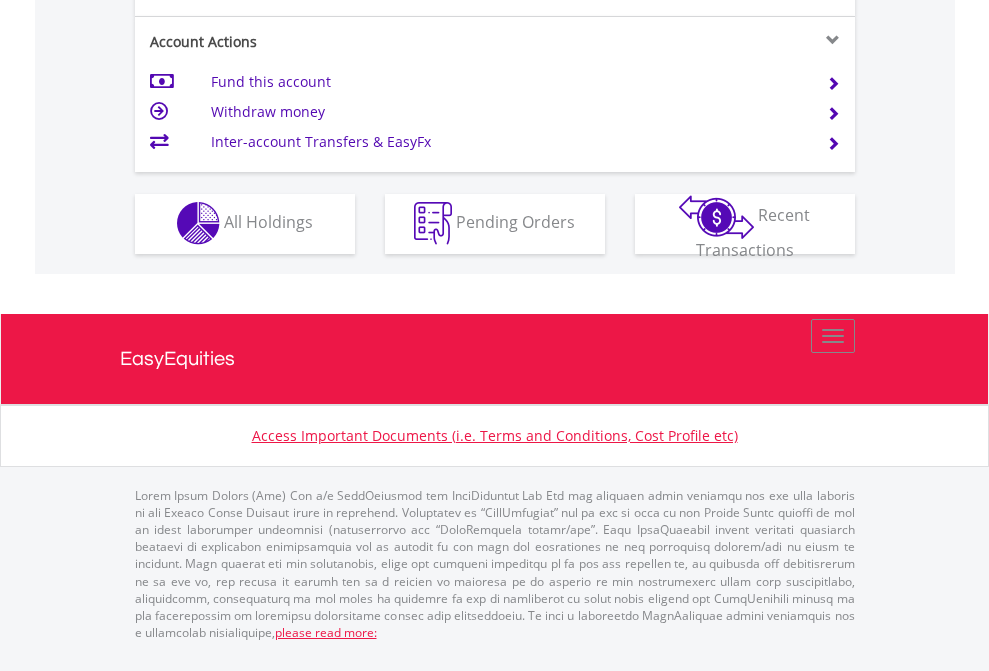 click on "Investment types" at bounding box center (706, -353) 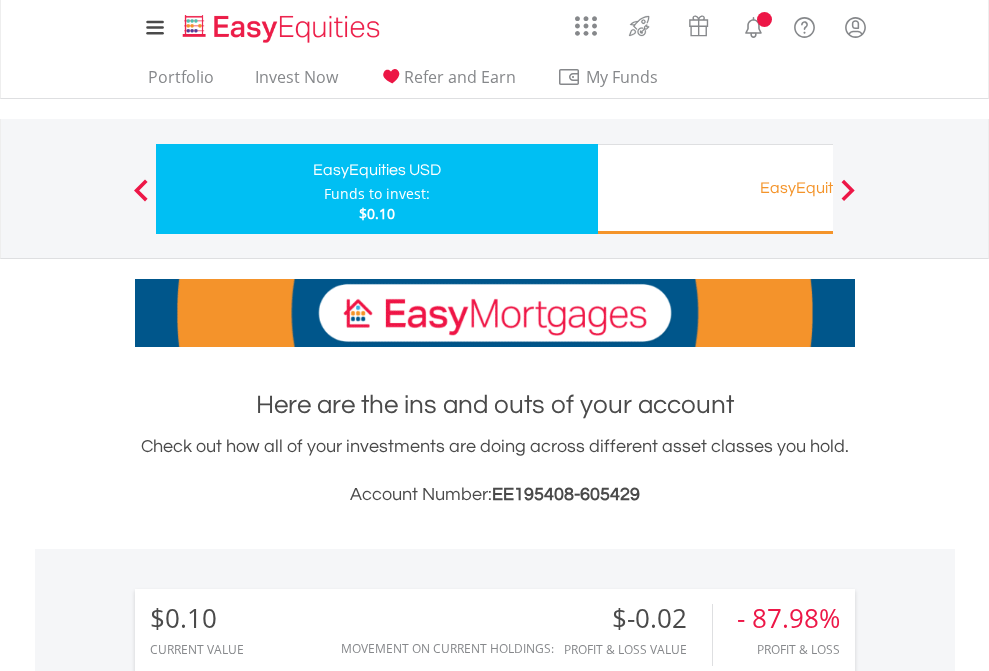 scroll, scrollTop: 0, scrollLeft: 0, axis: both 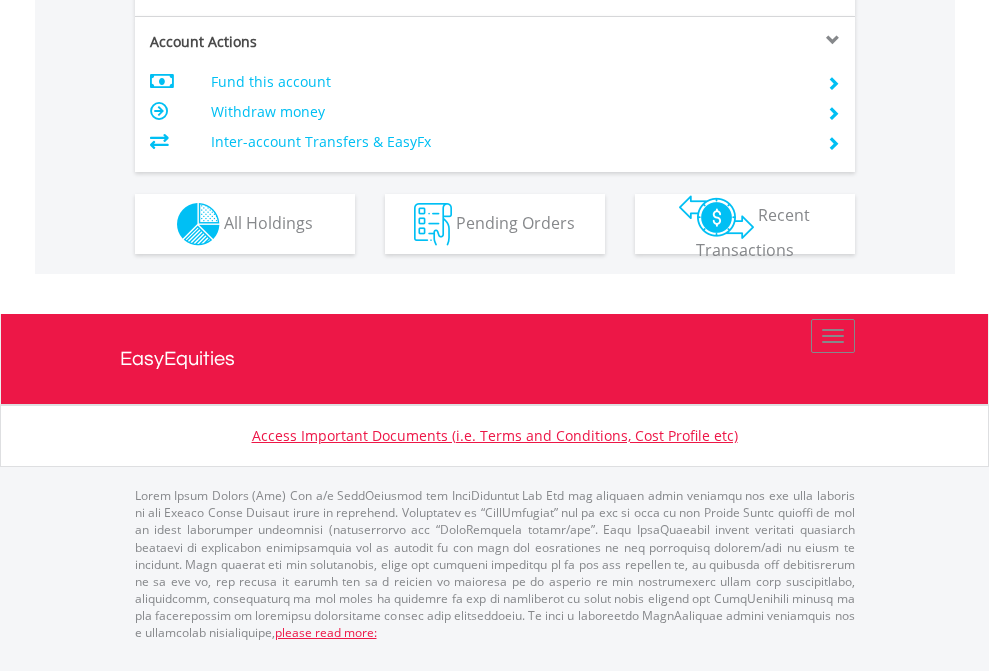 click on "Investment types" at bounding box center [706, -337] 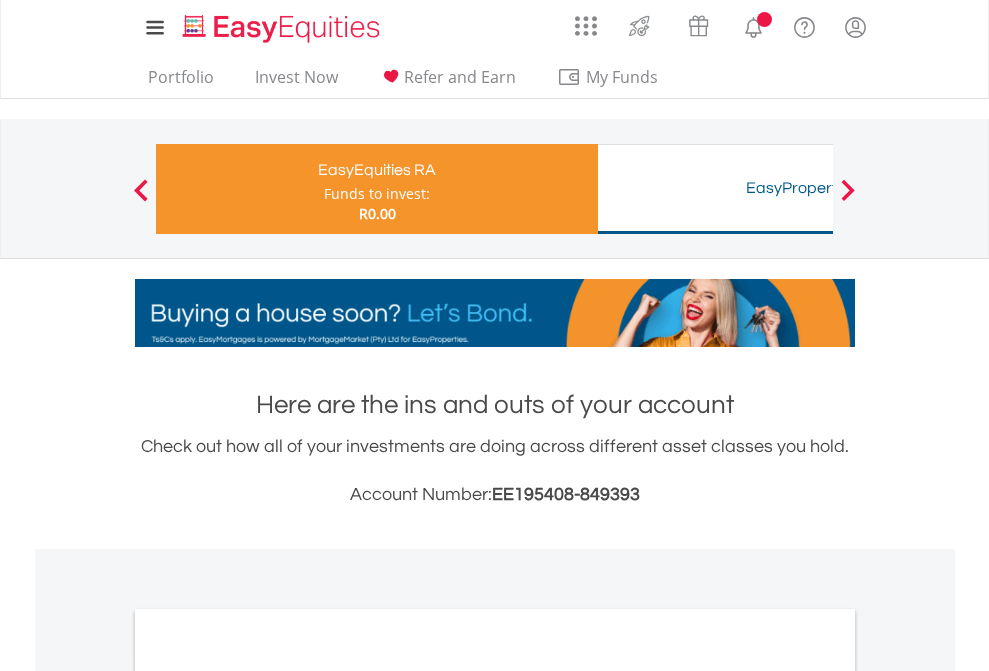 scroll, scrollTop: 0, scrollLeft: 0, axis: both 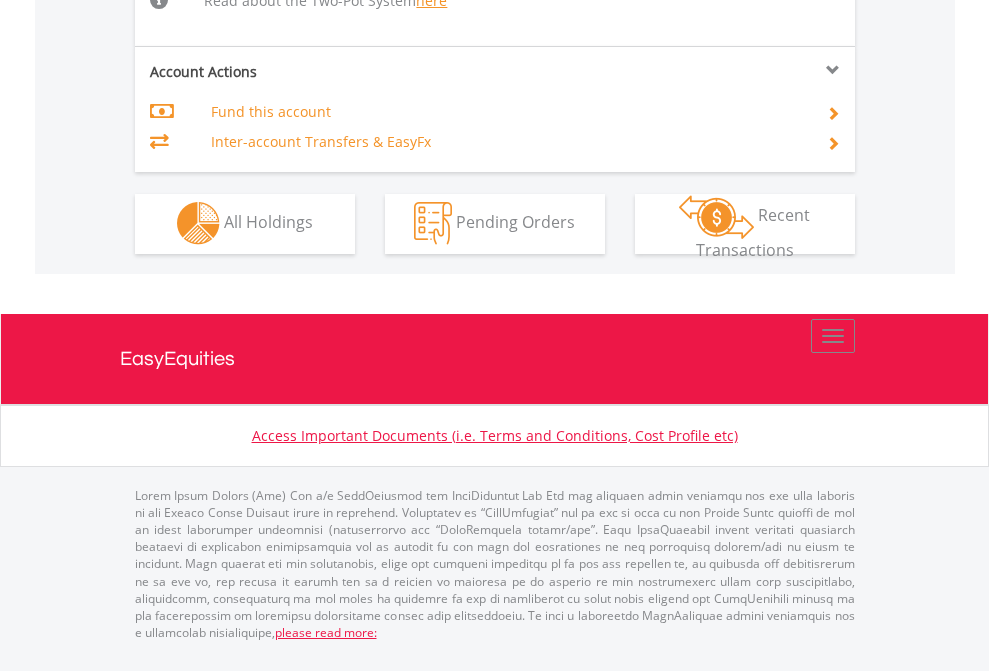 click on "Investment types" at bounding box center (706, -534) 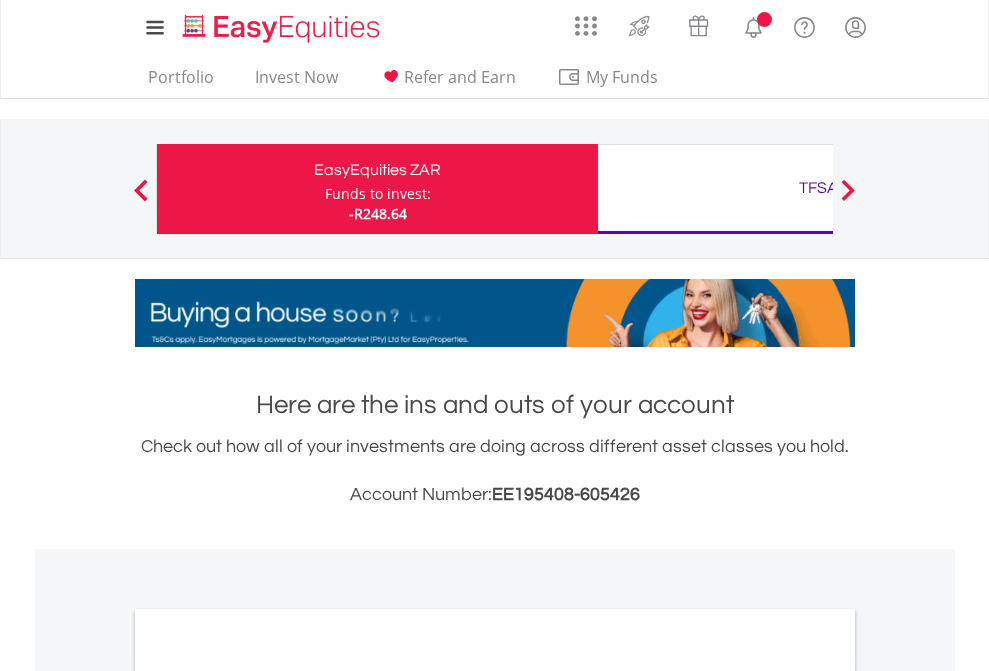scroll, scrollTop: 1202, scrollLeft: 0, axis: vertical 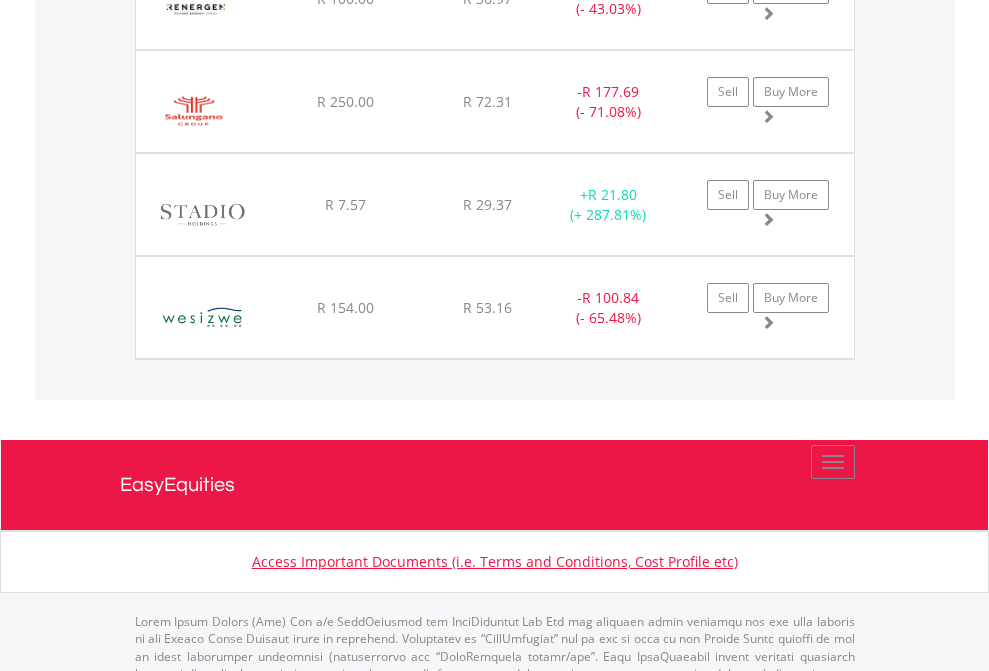 click on "TFSA" at bounding box center [818, -2036] 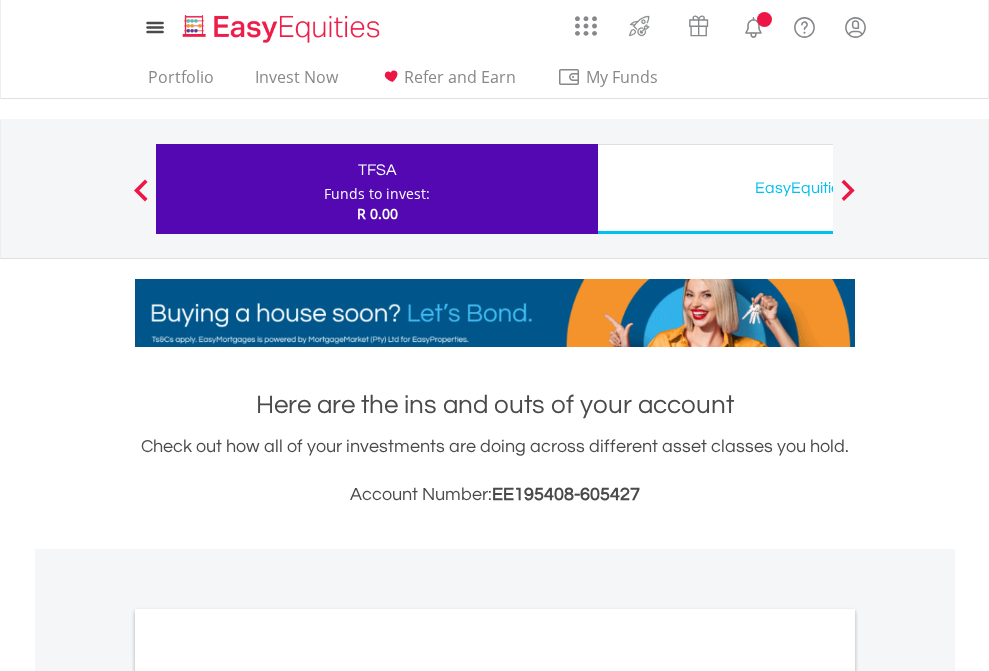 scroll, scrollTop: 0, scrollLeft: 0, axis: both 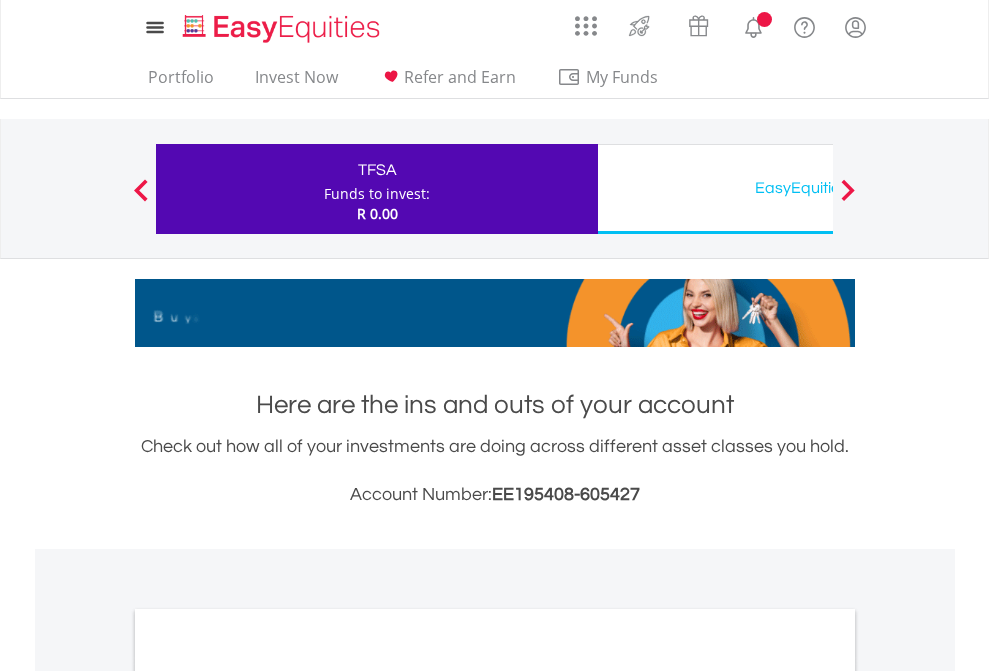 click on "All Holdings" at bounding box center [268, 1096] 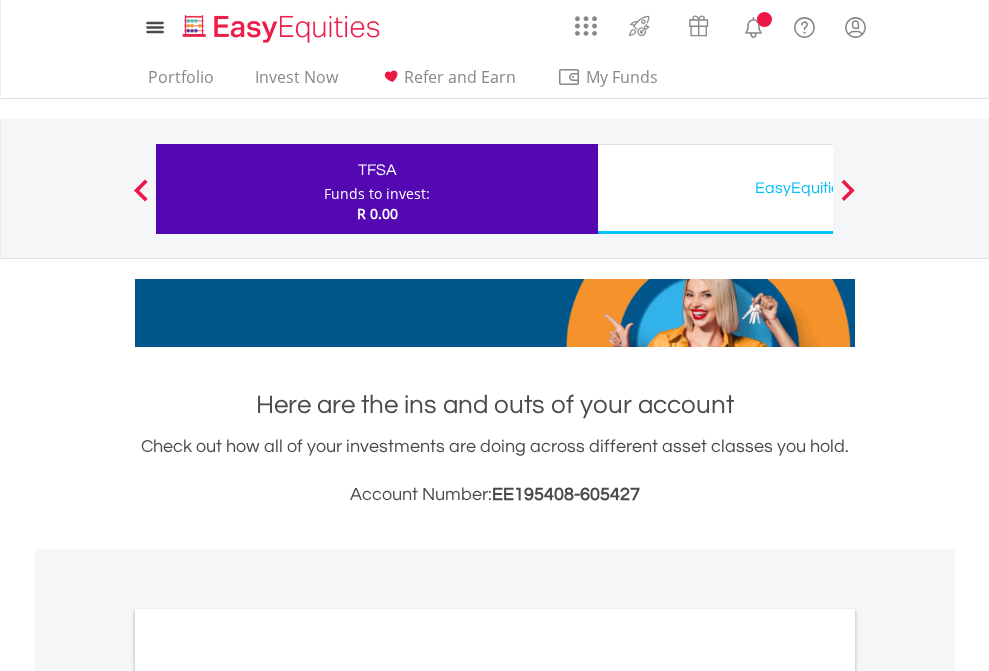 scroll, scrollTop: 1202, scrollLeft: 0, axis: vertical 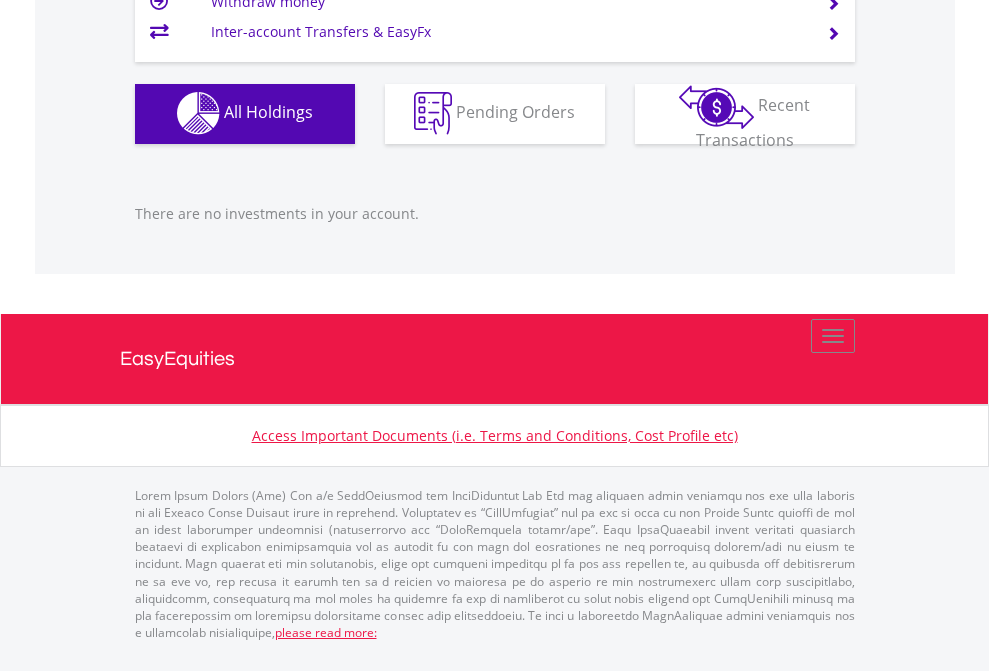 click on "EasyEquities USD" at bounding box center [818, -1142] 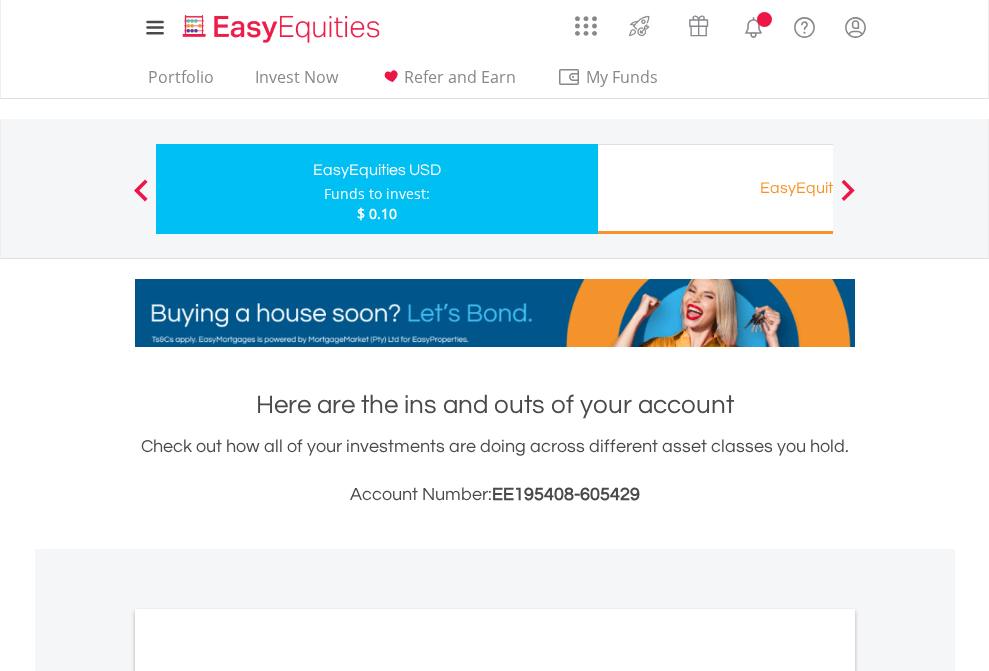 scroll, scrollTop: 0, scrollLeft: 0, axis: both 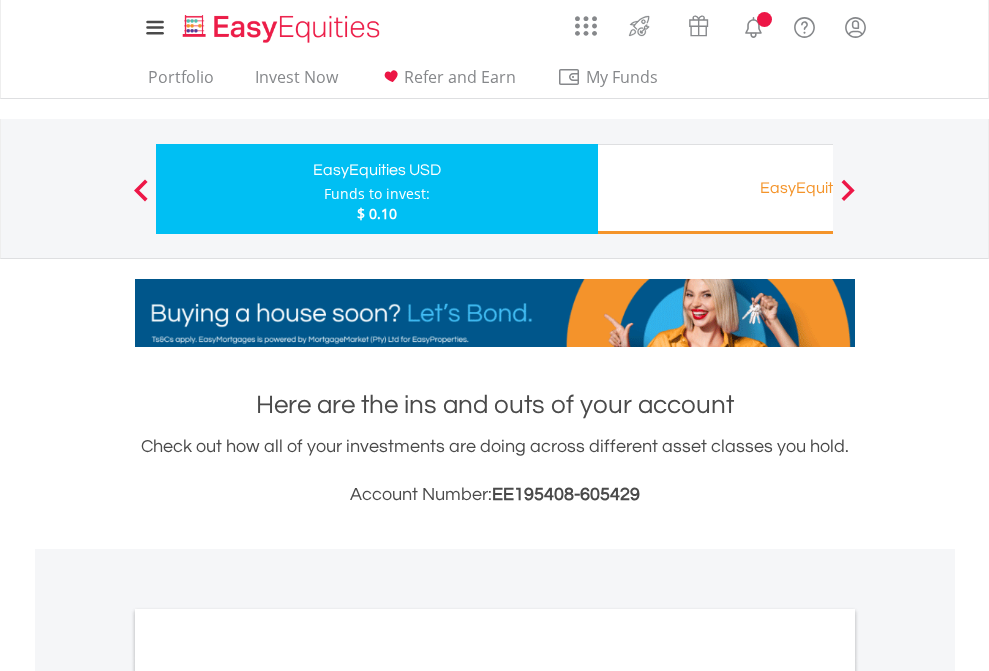 click on "All Holdings" at bounding box center [268, 1096] 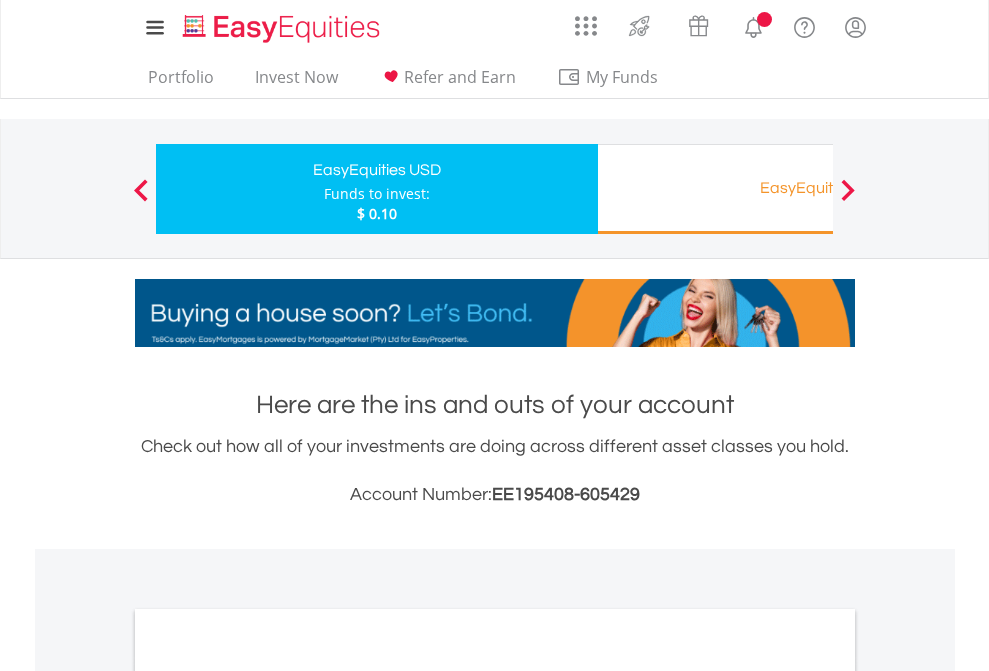 scroll, scrollTop: 1202, scrollLeft: 0, axis: vertical 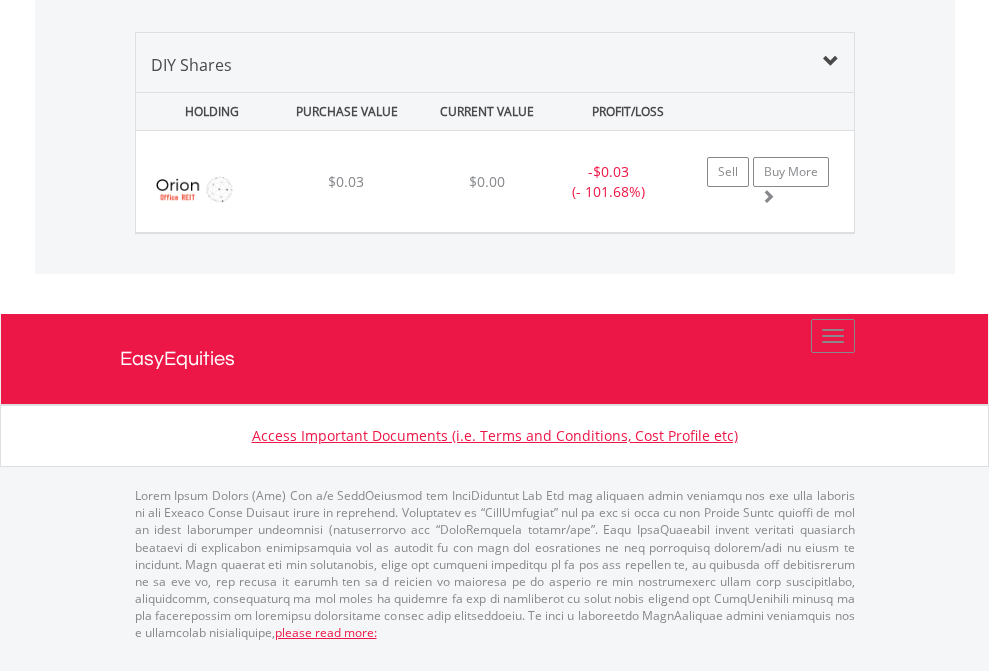 click on "EasyEquities RA" at bounding box center (818, -968) 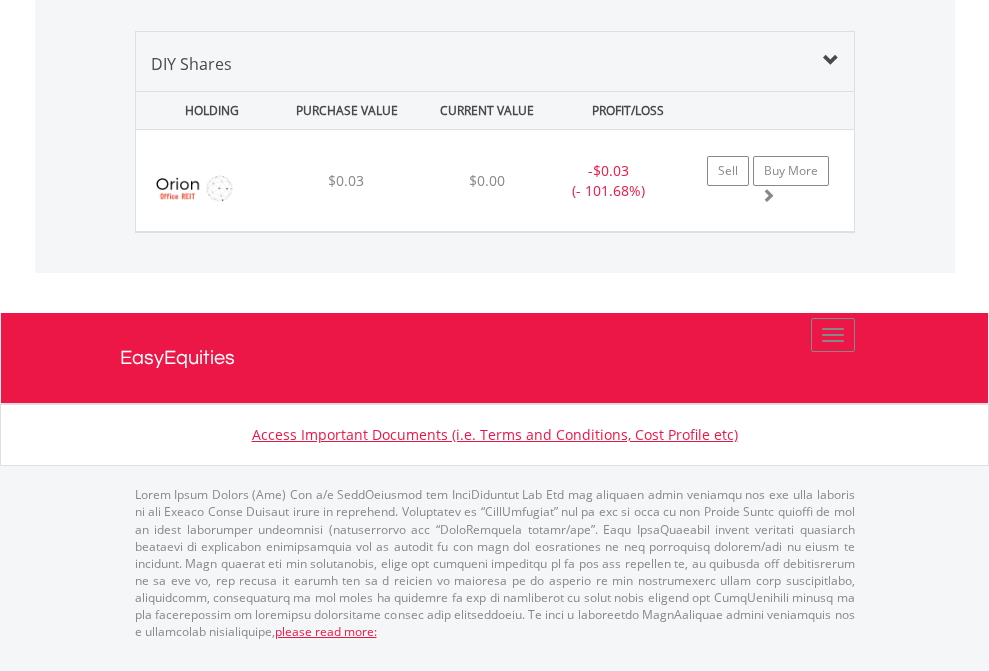 scroll, scrollTop: 144, scrollLeft: 0, axis: vertical 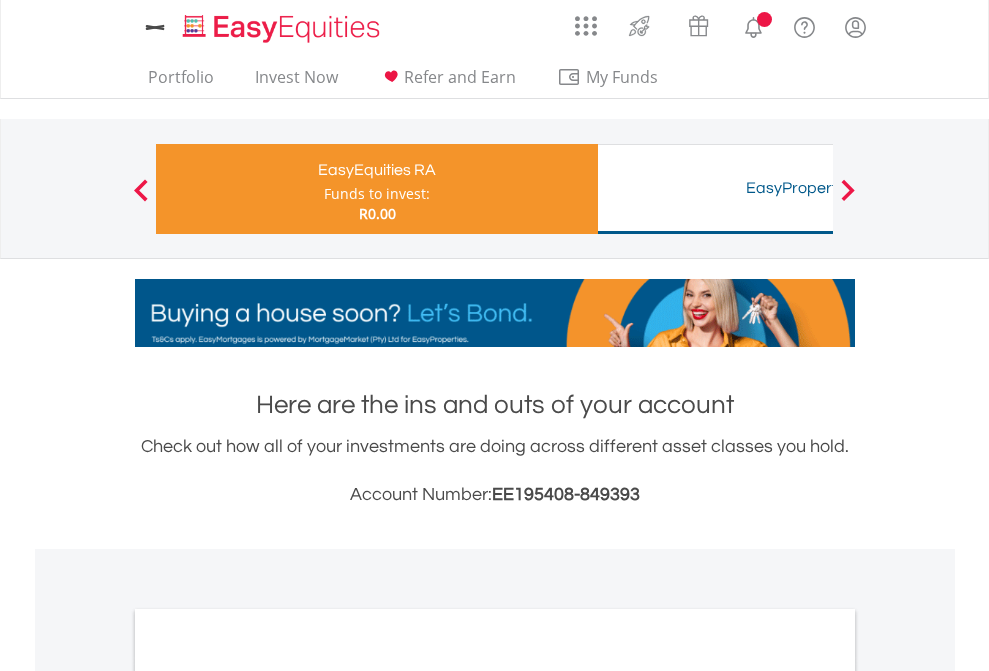 click on "All Holdings" at bounding box center [268, 1066] 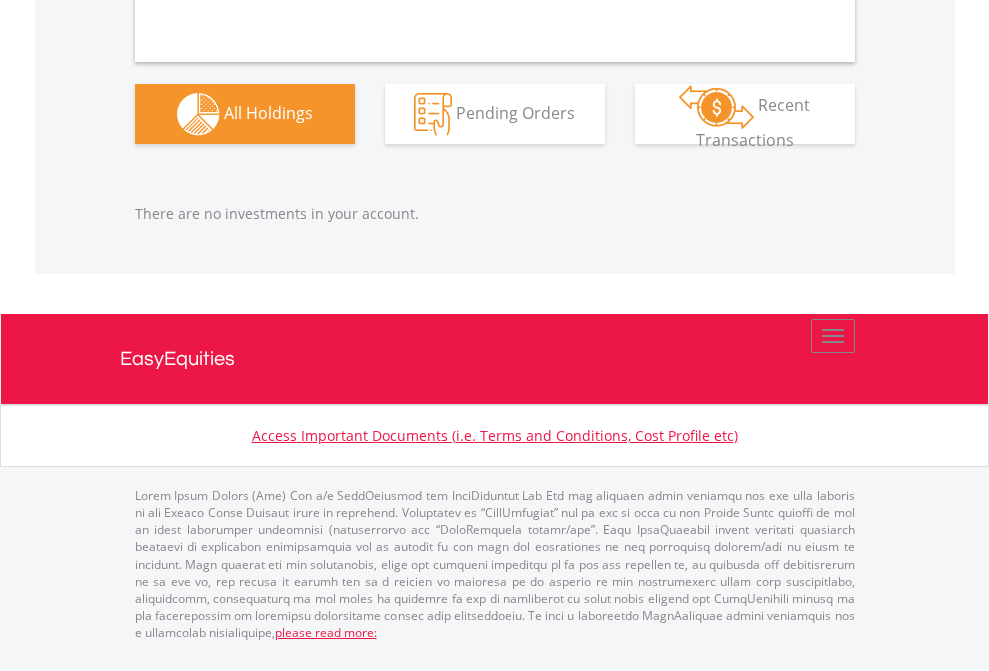 scroll, scrollTop: 2097, scrollLeft: 0, axis: vertical 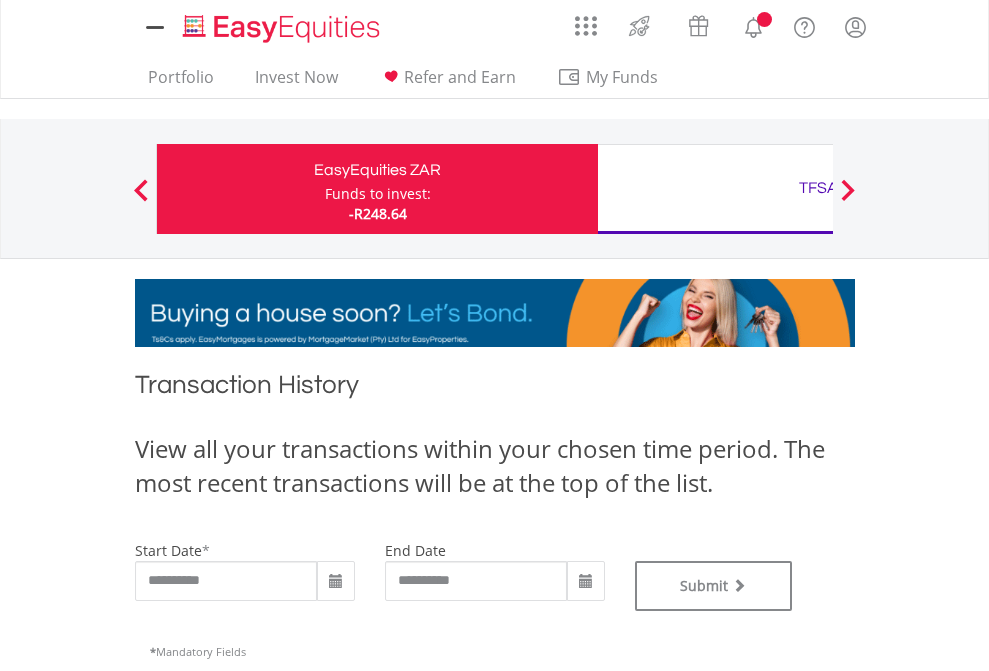 type on "**********" 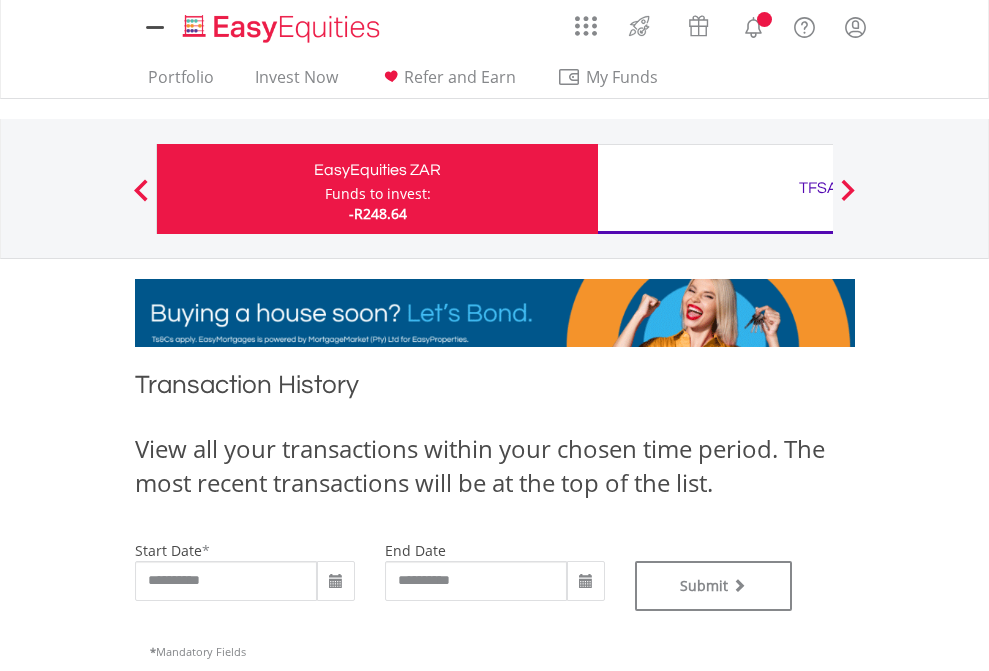 type on "**********" 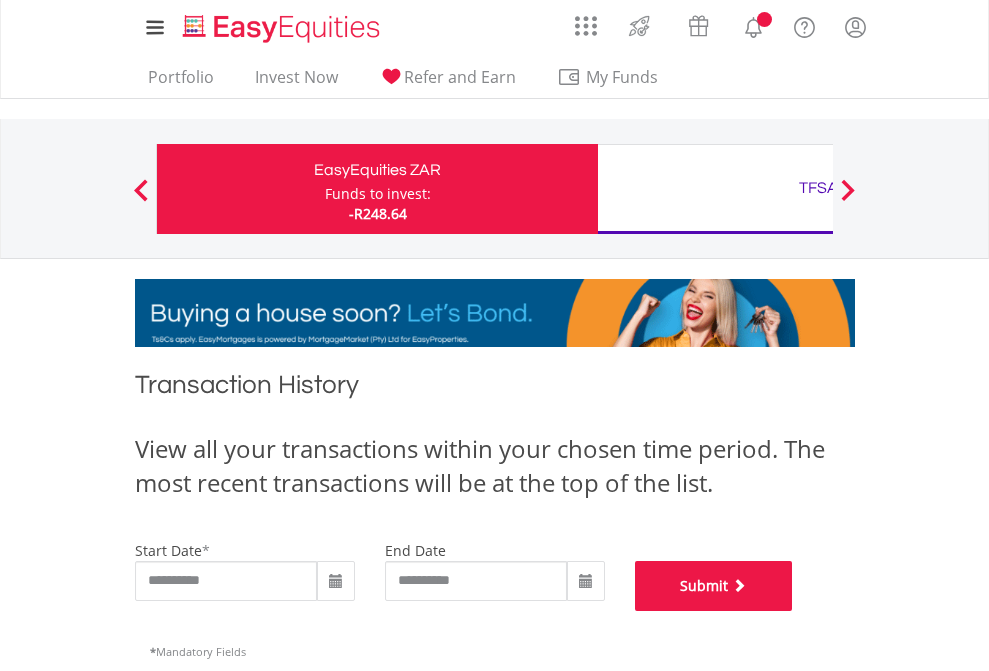 click on "Submit" at bounding box center [714, 586] 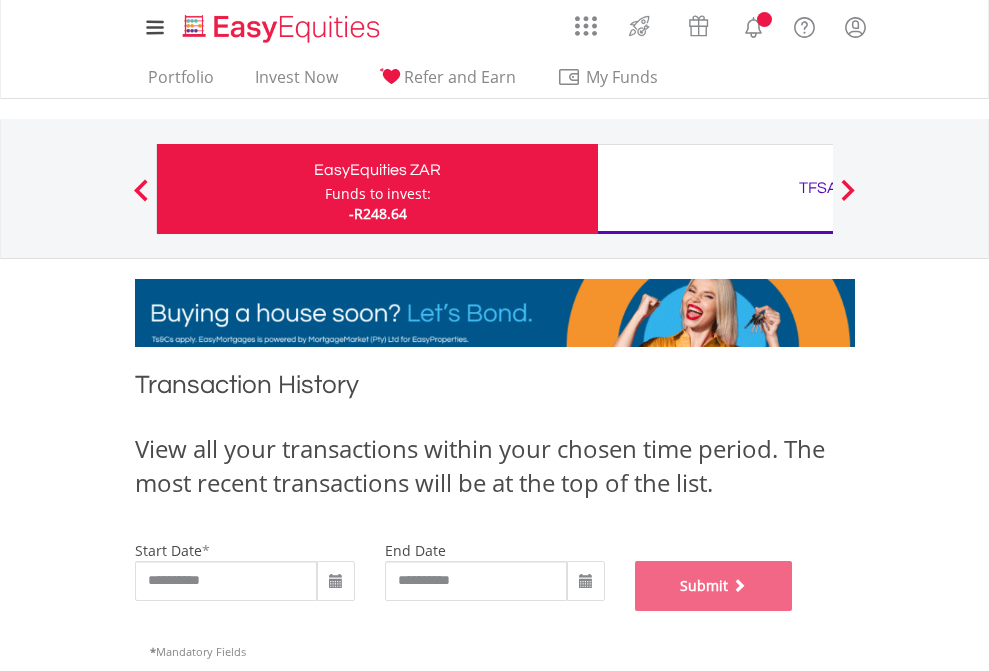 scroll, scrollTop: 811, scrollLeft: 0, axis: vertical 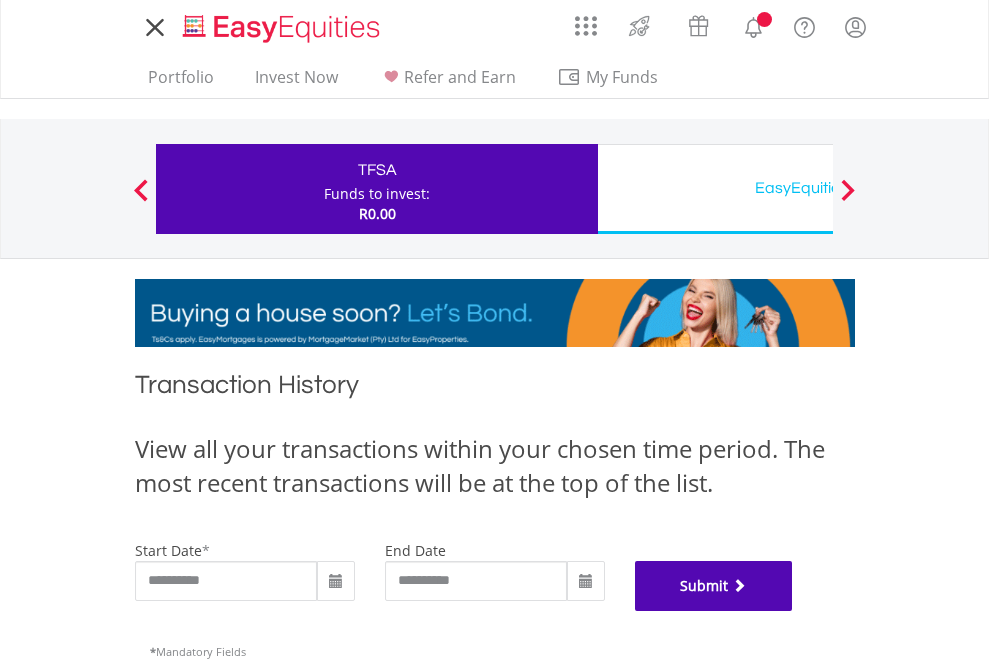 click on "Submit" at bounding box center [714, 586] 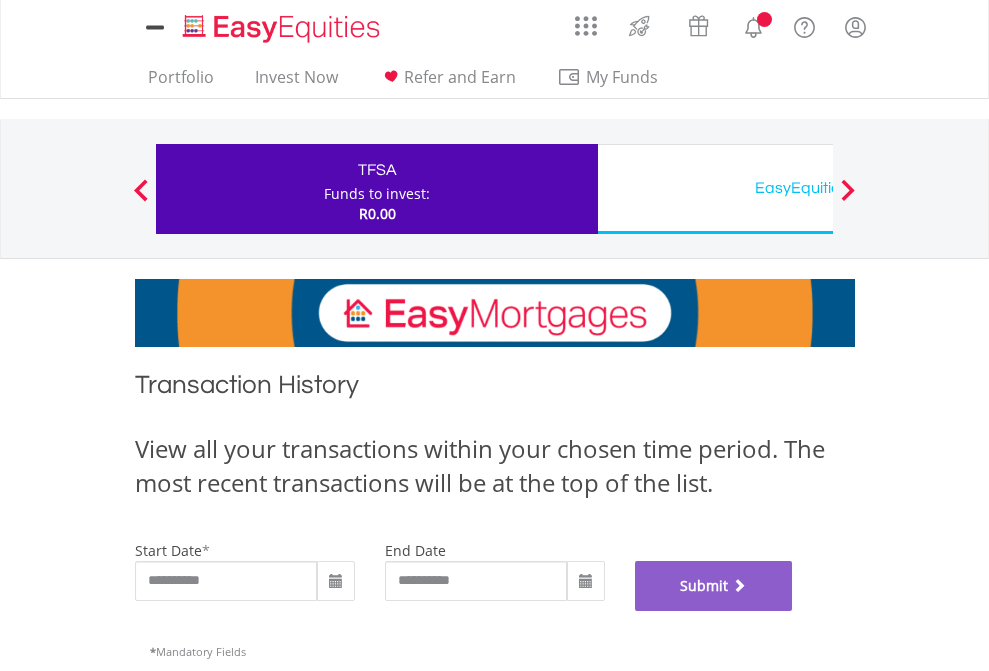 scroll, scrollTop: 811, scrollLeft: 0, axis: vertical 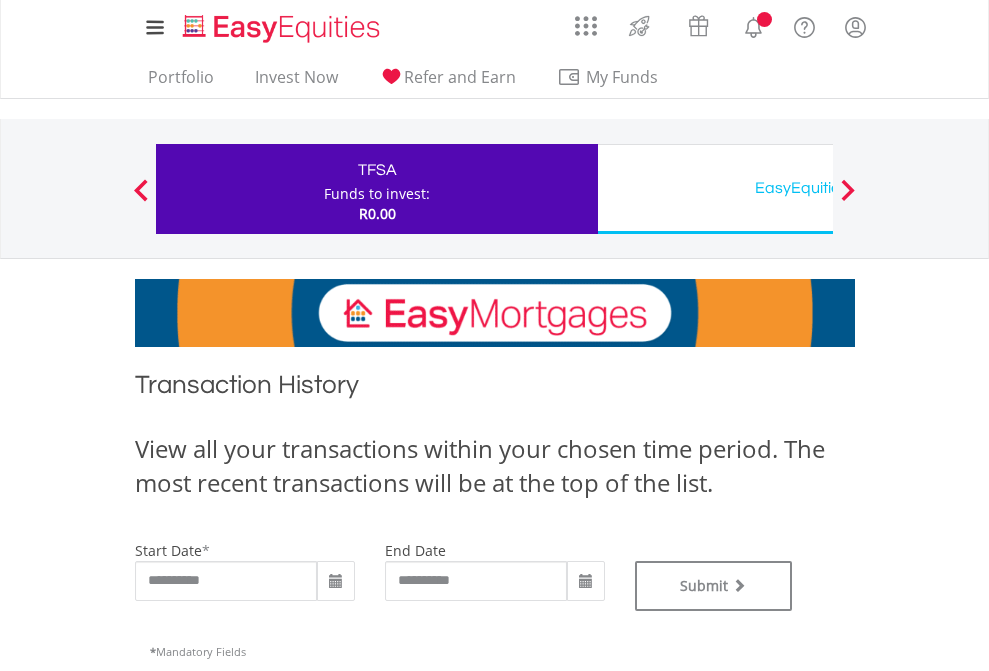 click on "EasyEquities USD" at bounding box center (818, 188) 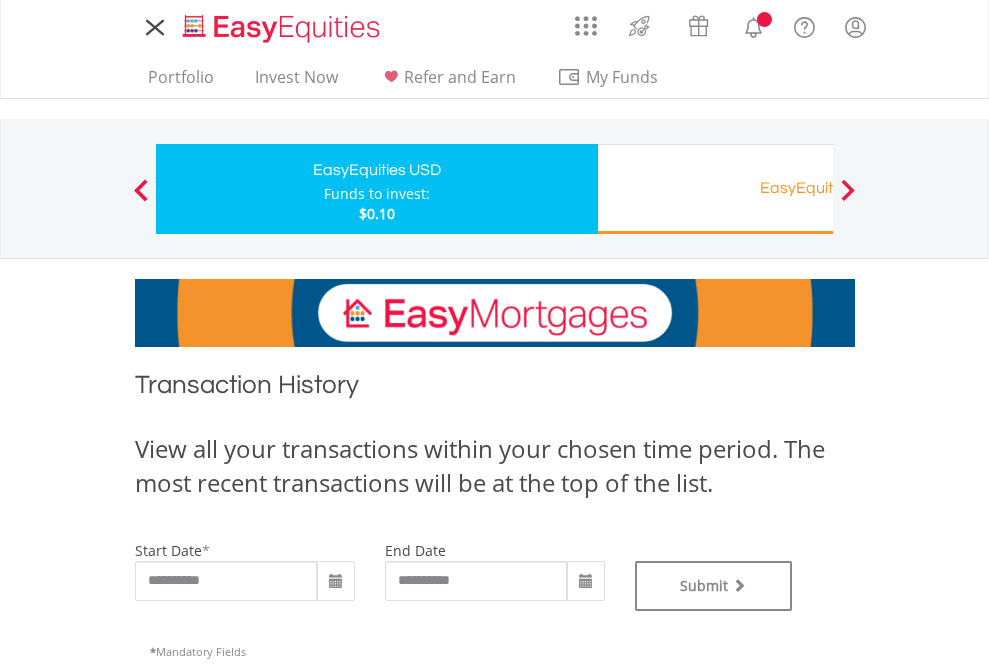 scroll, scrollTop: 0, scrollLeft: 0, axis: both 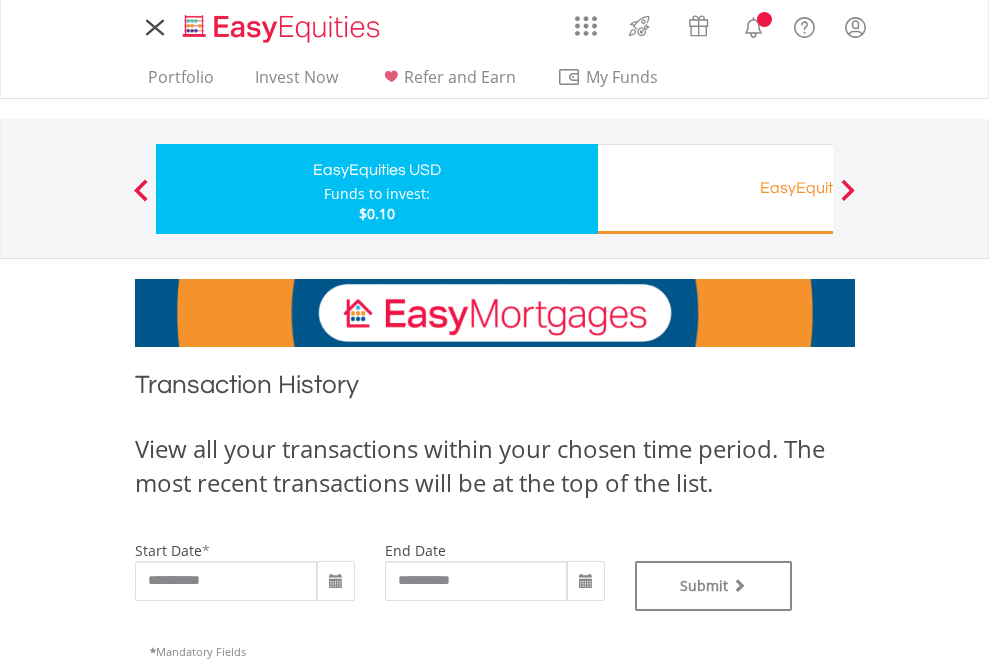 type on "**********" 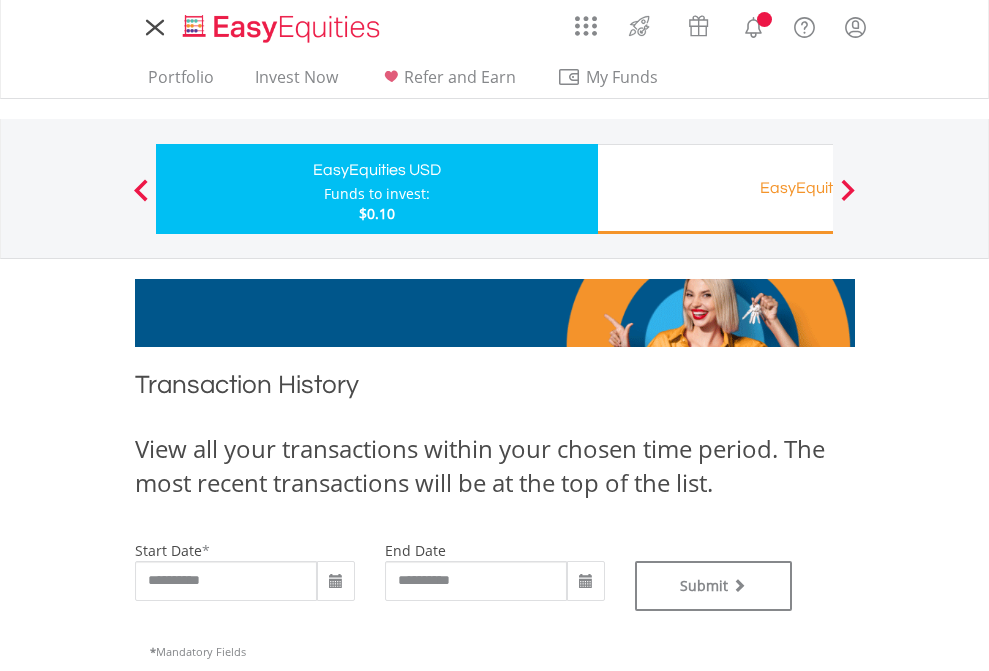 type on "**********" 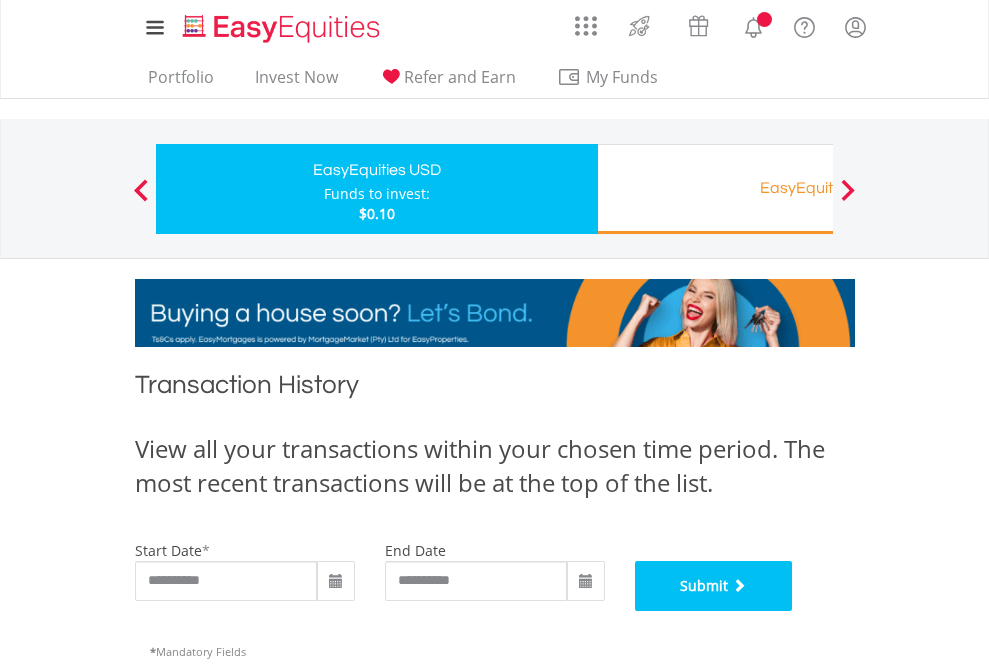 click on "Submit" at bounding box center [714, 586] 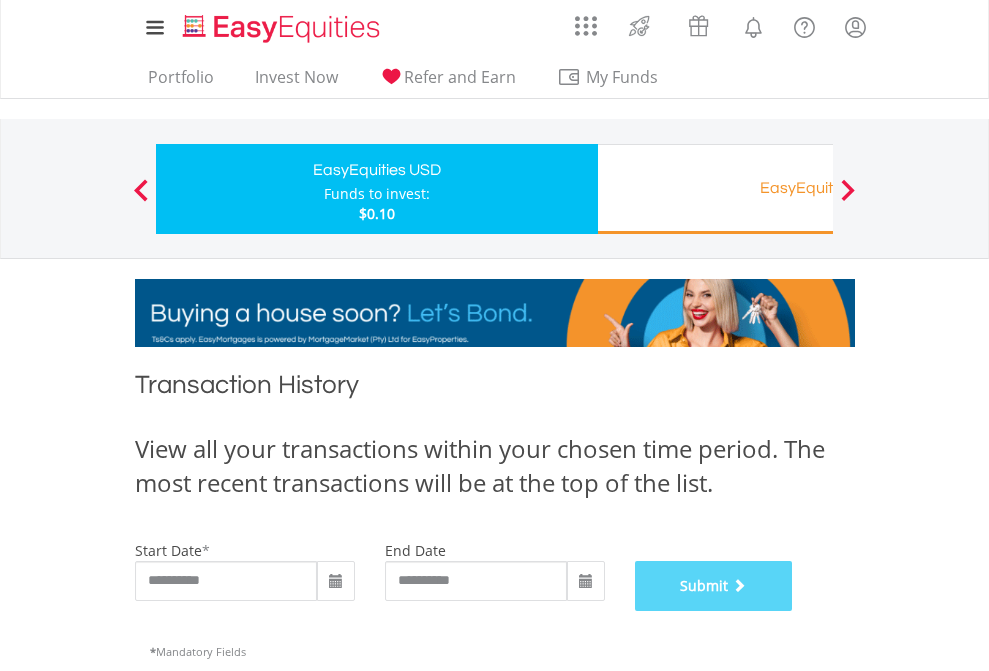 scroll, scrollTop: 811, scrollLeft: 0, axis: vertical 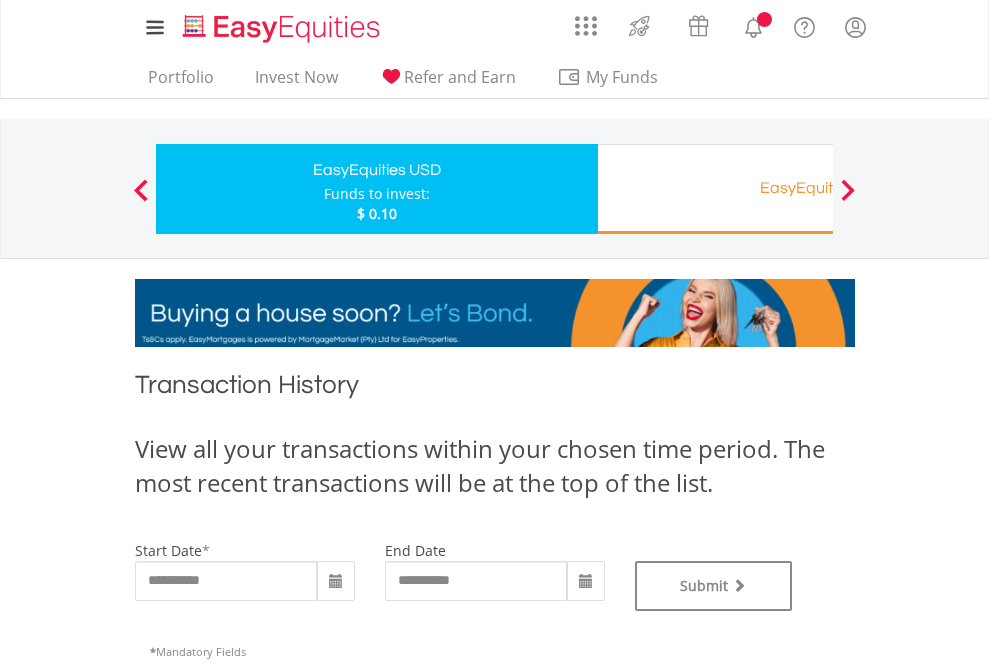 click on "EasyEquities RA" at bounding box center [818, 188] 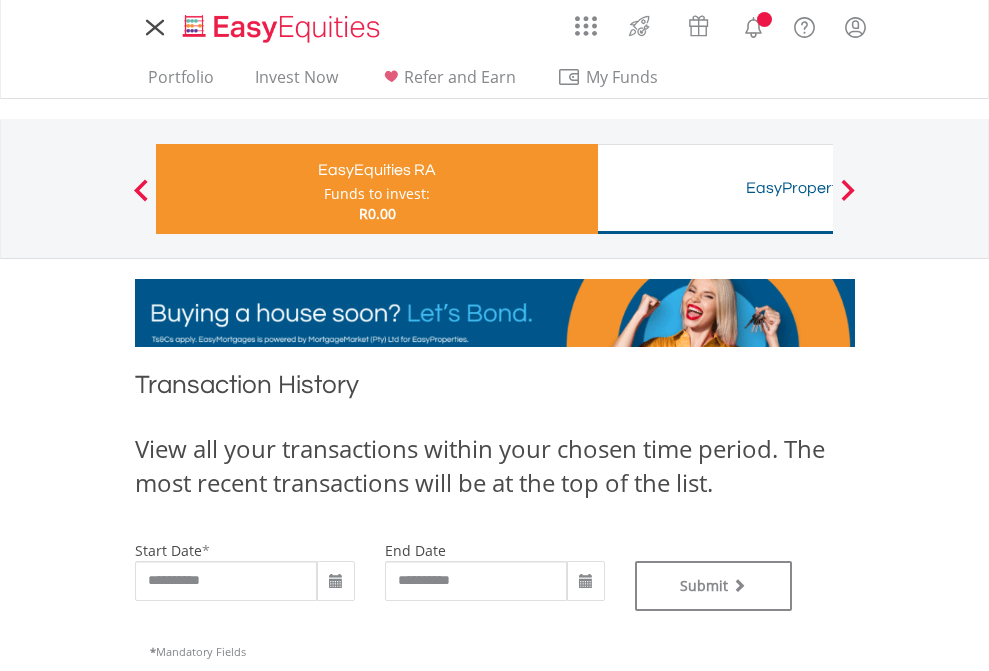 scroll, scrollTop: 0, scrollLeft: 0, axis: both 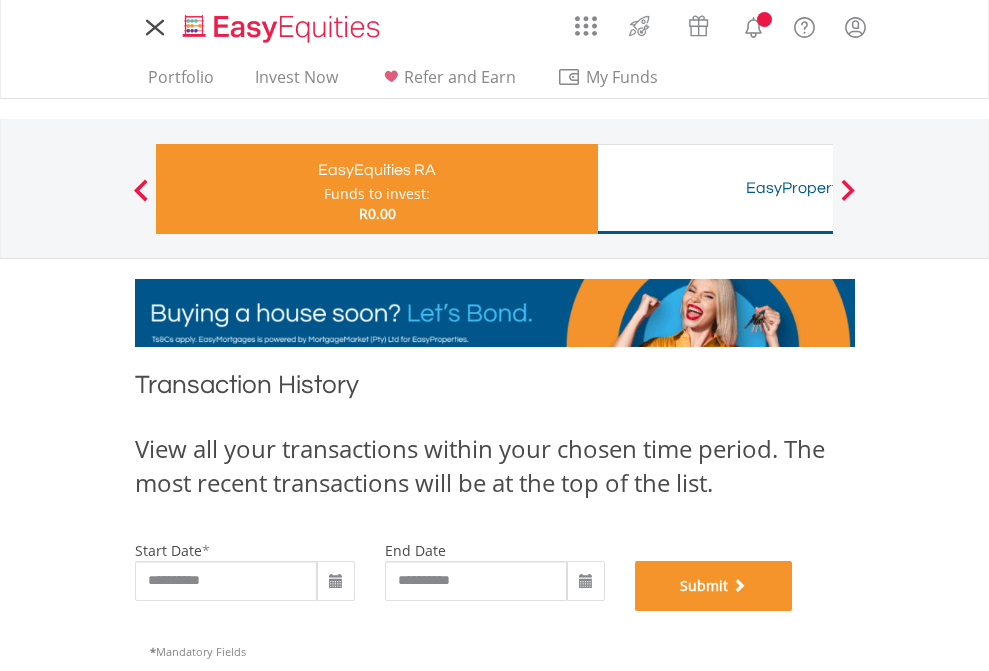 click on "Submit" at bounding box center [714, 586] 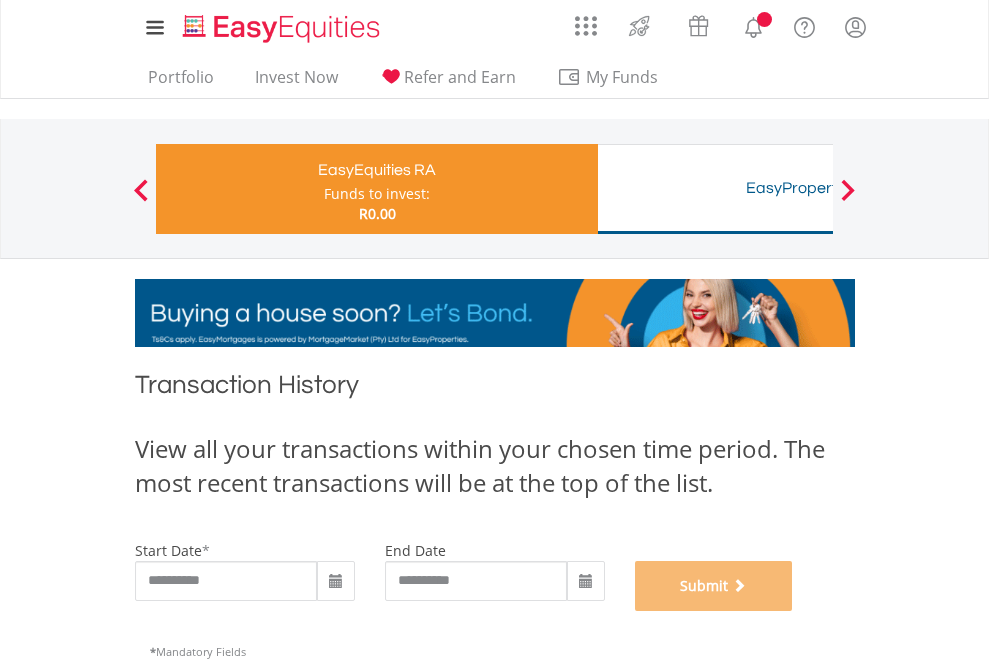 scroll, scrollTop: 811, scrollLeft: 0, axis: vertical 